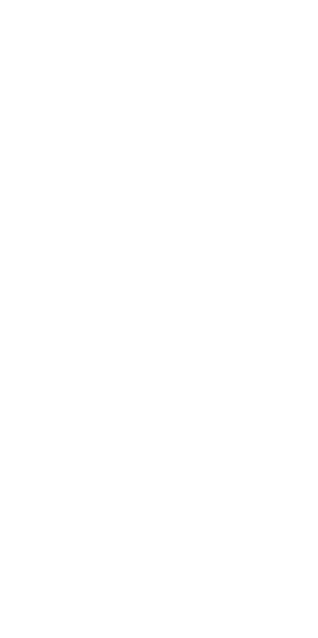 scroll, scrollTop: 0, scrollLeft: 0, axis: both 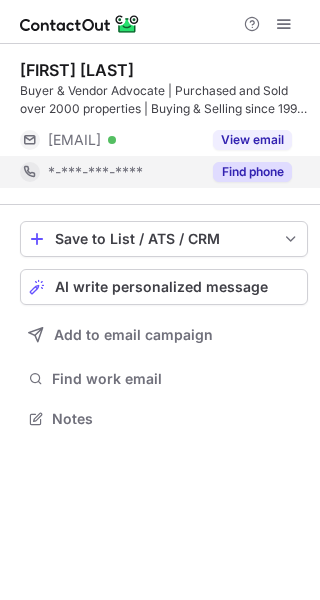click on "Find phone" at bounding box center (252, 172) 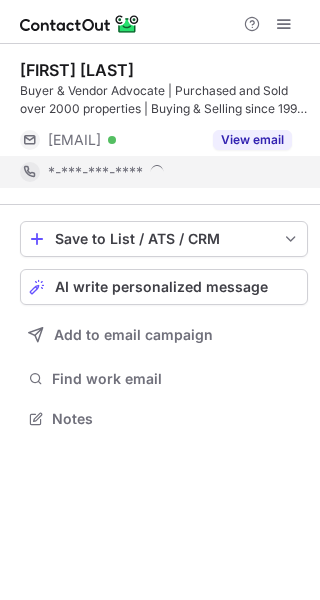 scroll, scrollTop: 10, scrollLeft: 10, axis: both 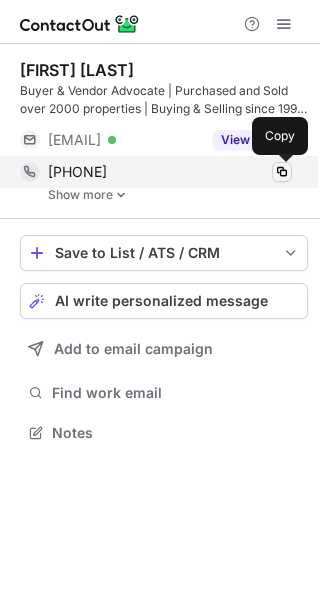 click at bounding box center (282, 172) 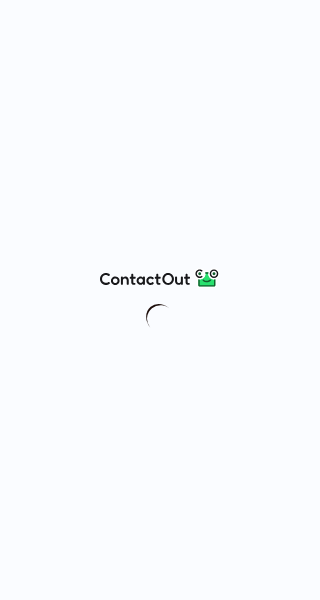 scroll, scrollTop: 0, scrollLeft: 0, axis: both 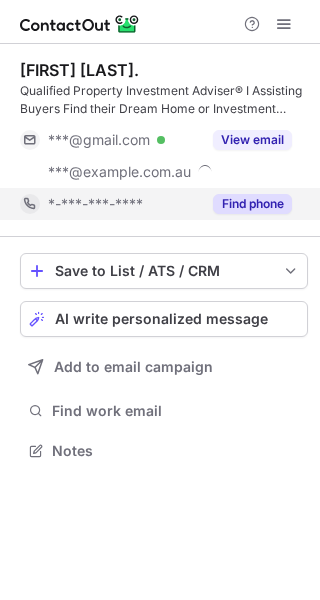 click on "Find phone" at bounding box center [252, 204] 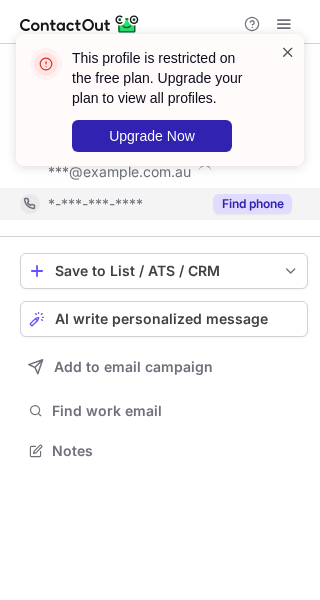 click at bounding box center (288, 52) 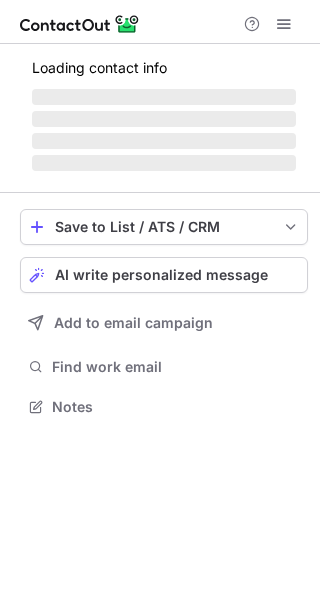 scroll, scrollTop: 0, scrollLeft: 0, axis: both 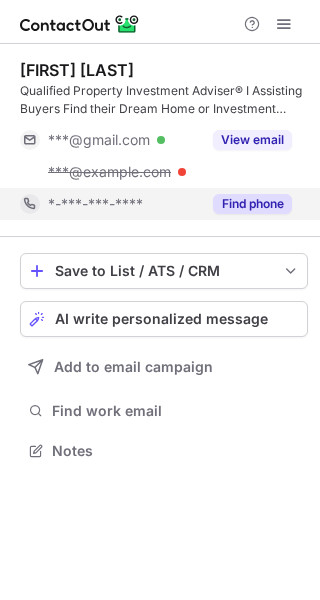 click on "Find phone" at bounding box center (246, 204) 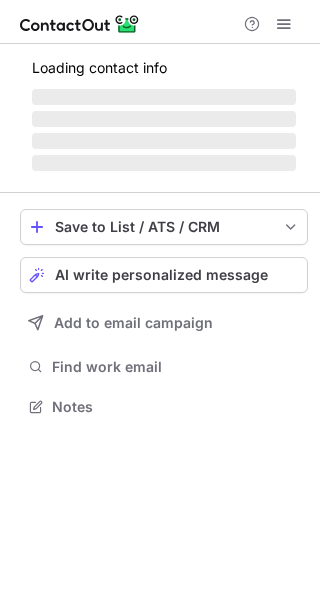 scroll, scrollTop: 0, scrollLeft: 0, axis: both 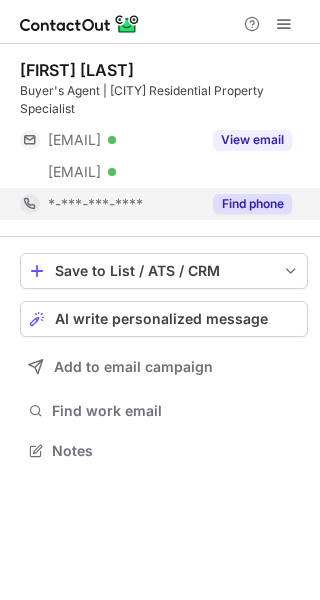 click on "Find phone" at bounding box center [252, 204] 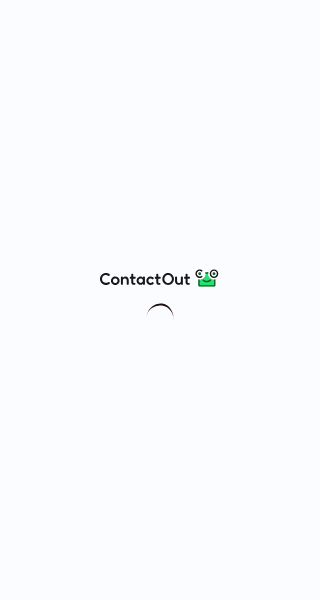 scroll, scrollTop: 0, scrollLeft: 0, axis: both 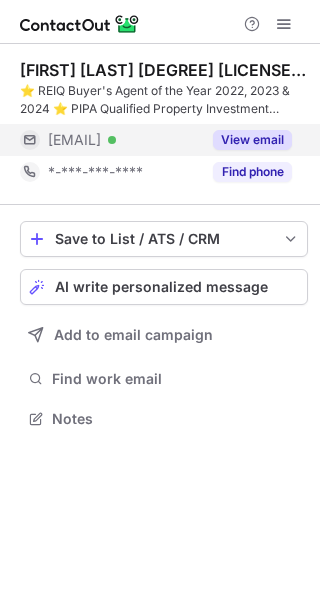 click on "View email" at bounding box center (252, 140) 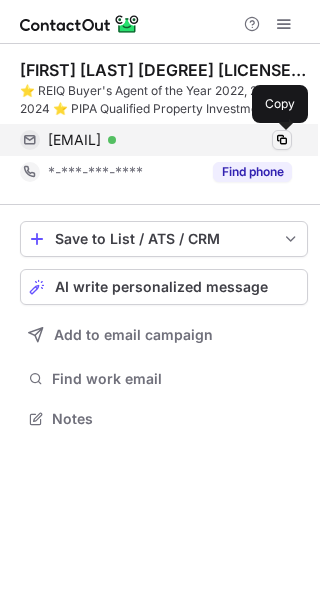 click at bounding box center [282, 140] 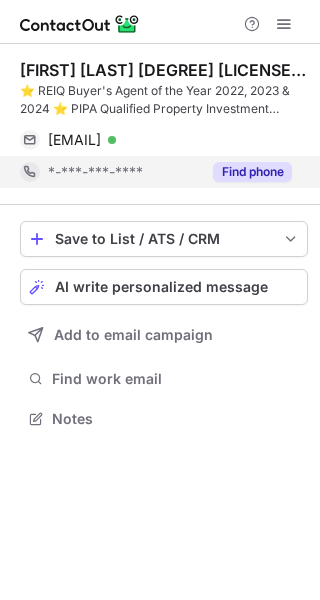 click on "Find phone" at bounding box center (252, 172) 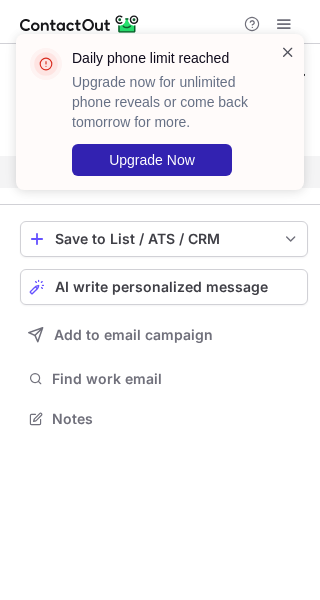 click at bounding box center [288, 52] 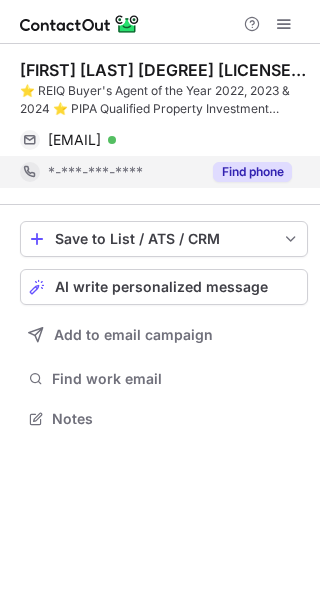click at bounding box center (288, 112) 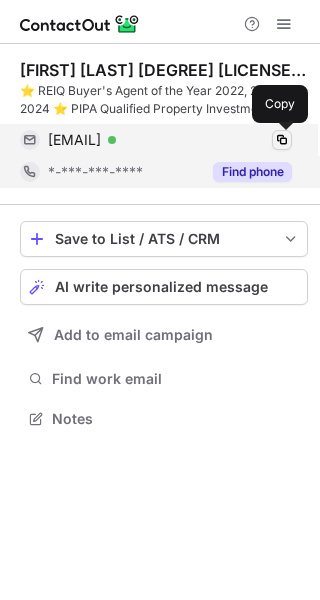 click at bounding box center (282, 140) 